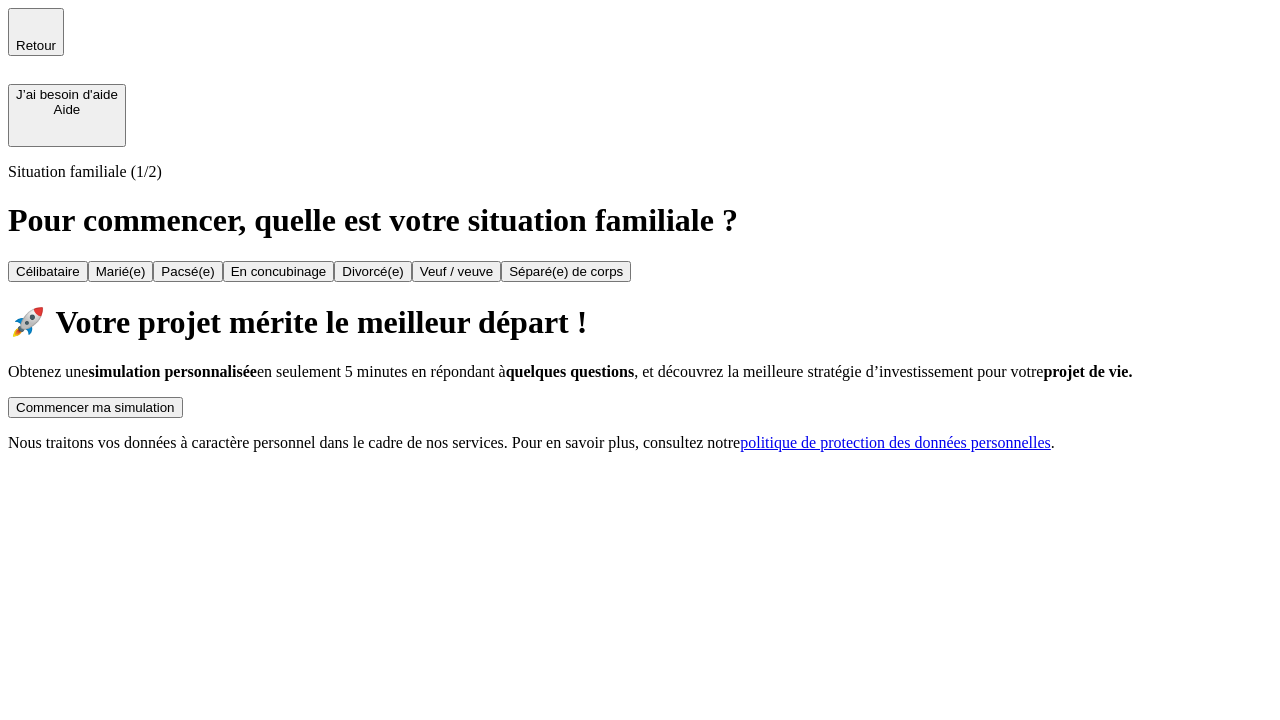 scroll, scrollTop: 0, scrollLeft: 0, axis: both 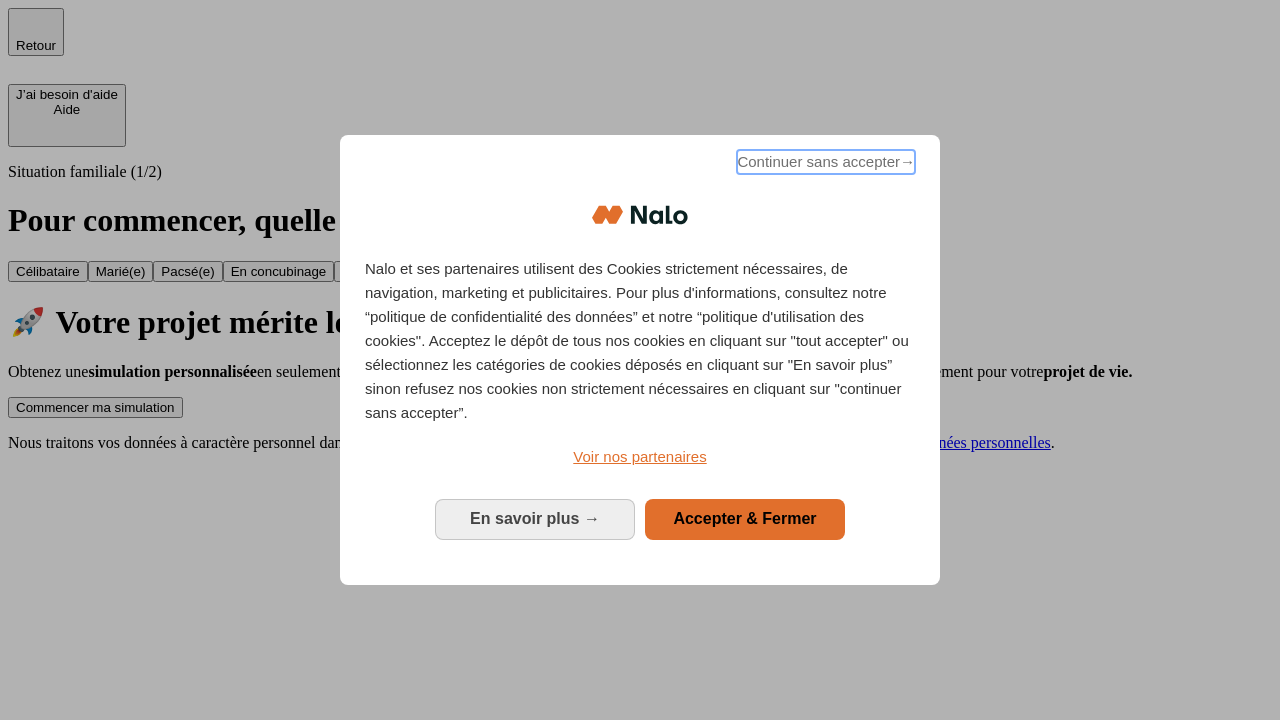 click on "Continuer sans accepter  →" at bounding box center (826, 162) 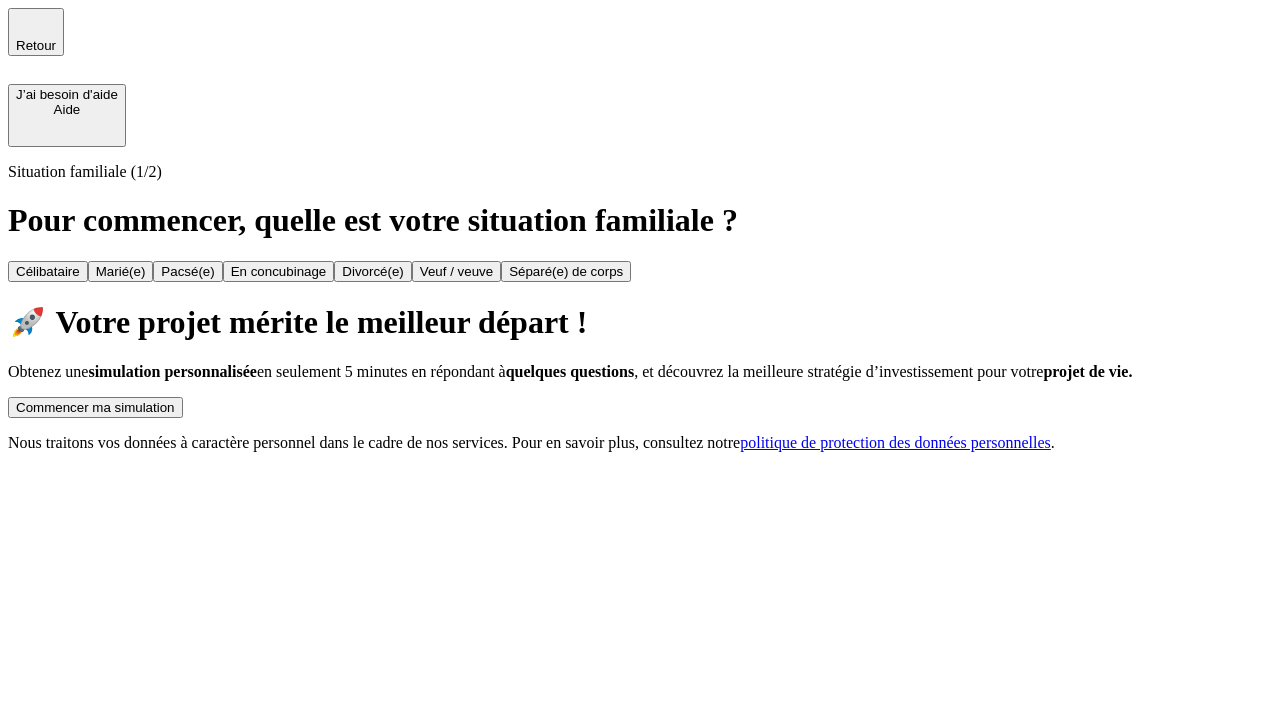 click on "Commencer ma simulation" at bounding box center [95, 407] 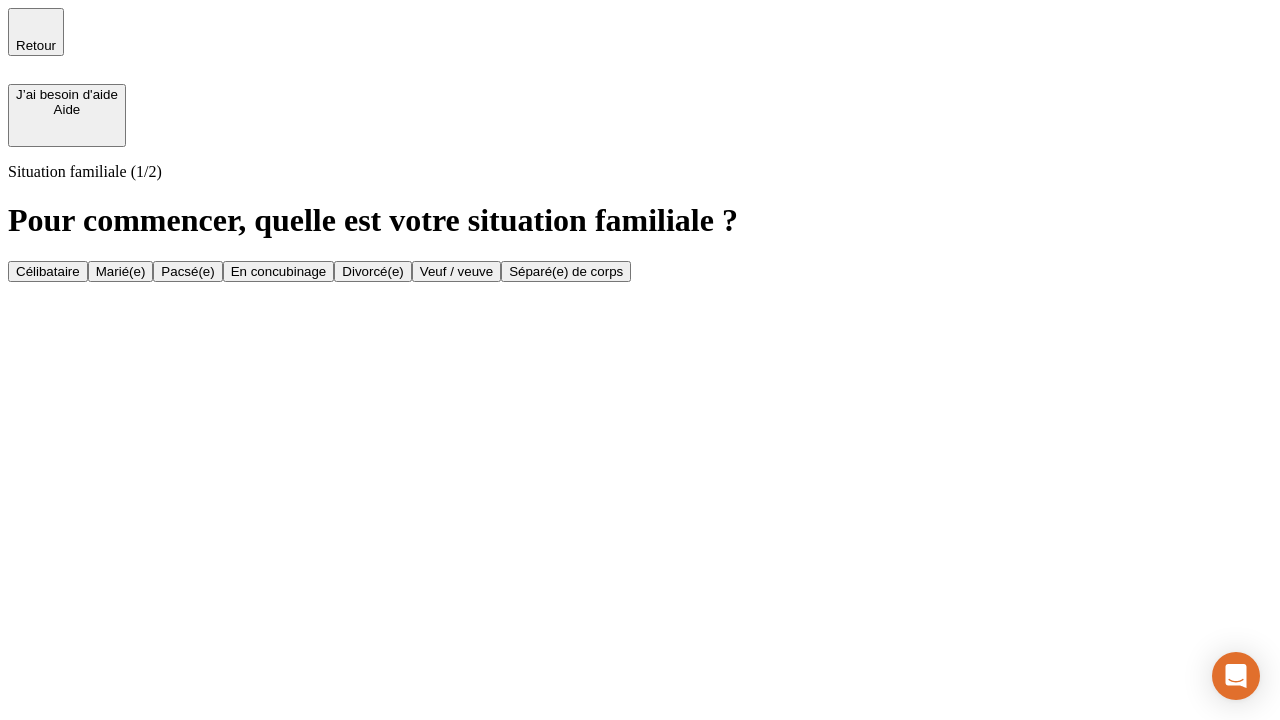 click on "Célibataire" at bounding box center (48, 271) 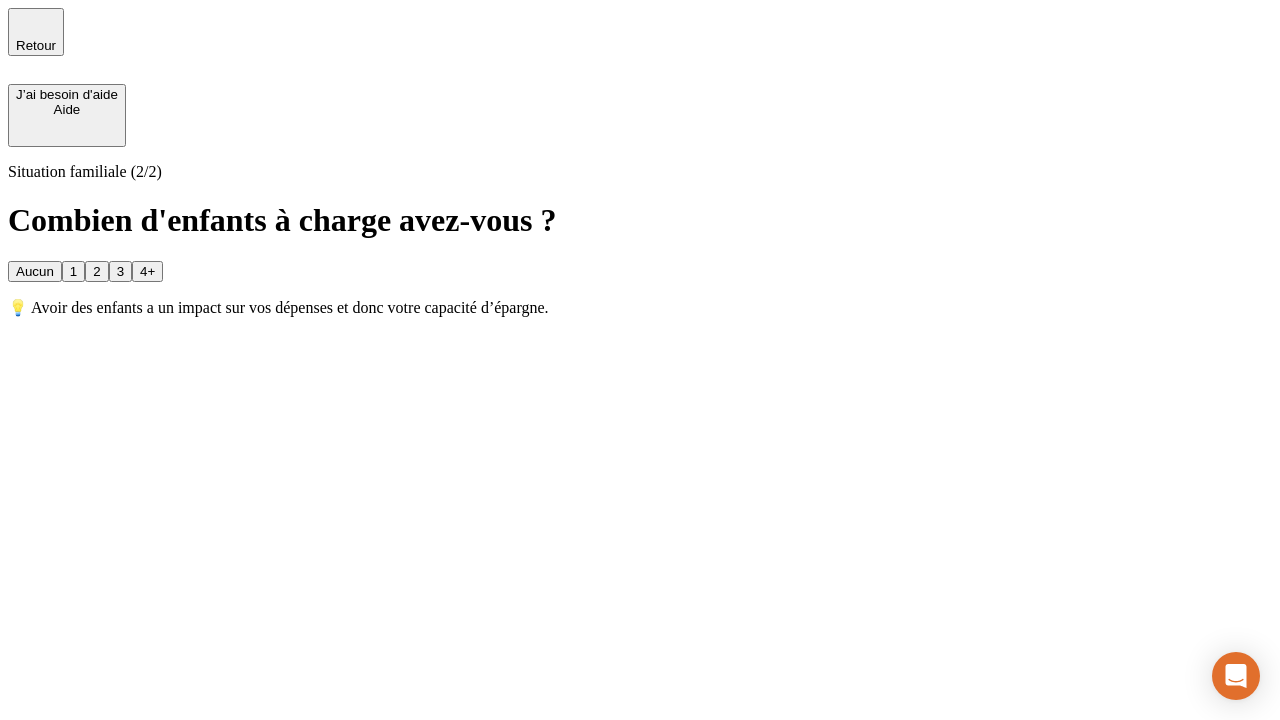 click on "Aucun" at bounding box center [35, 271] 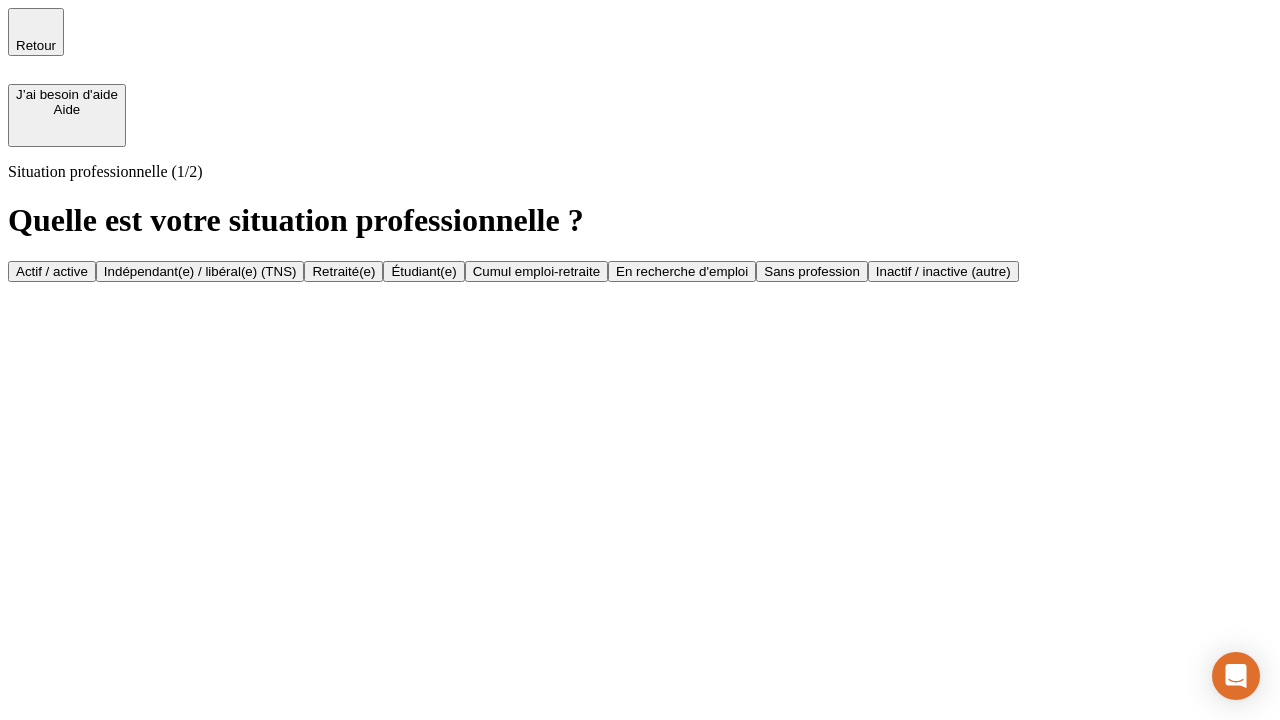 click on "Actif / active" at bounding box center (52, 271) 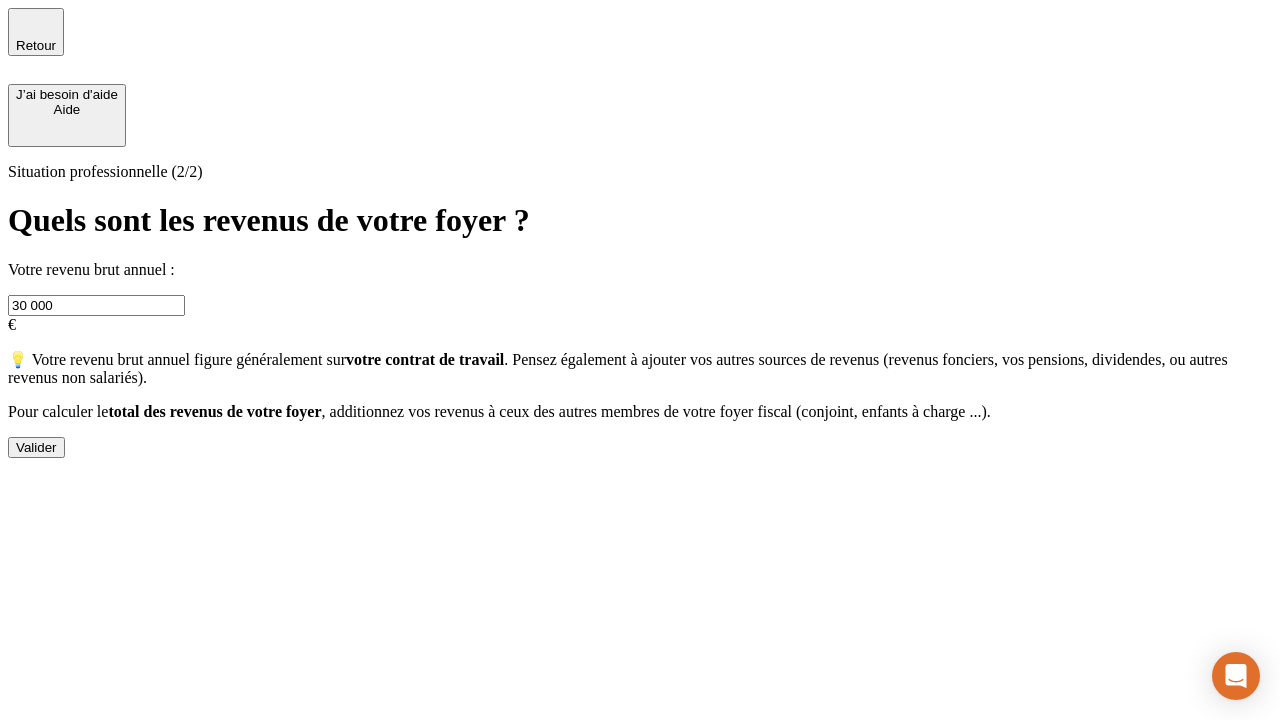 type on "30 000" 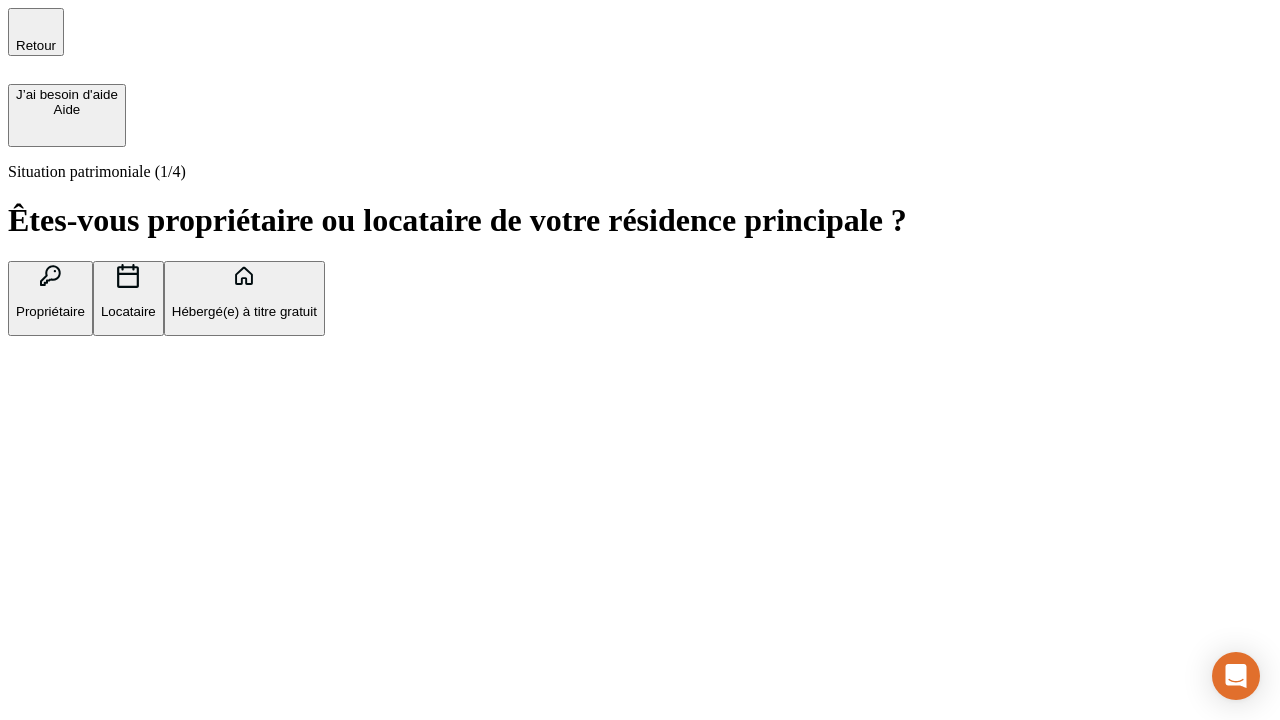 click on "Hébergé(e) à titre gratuit" at bounding box center [244, 311] 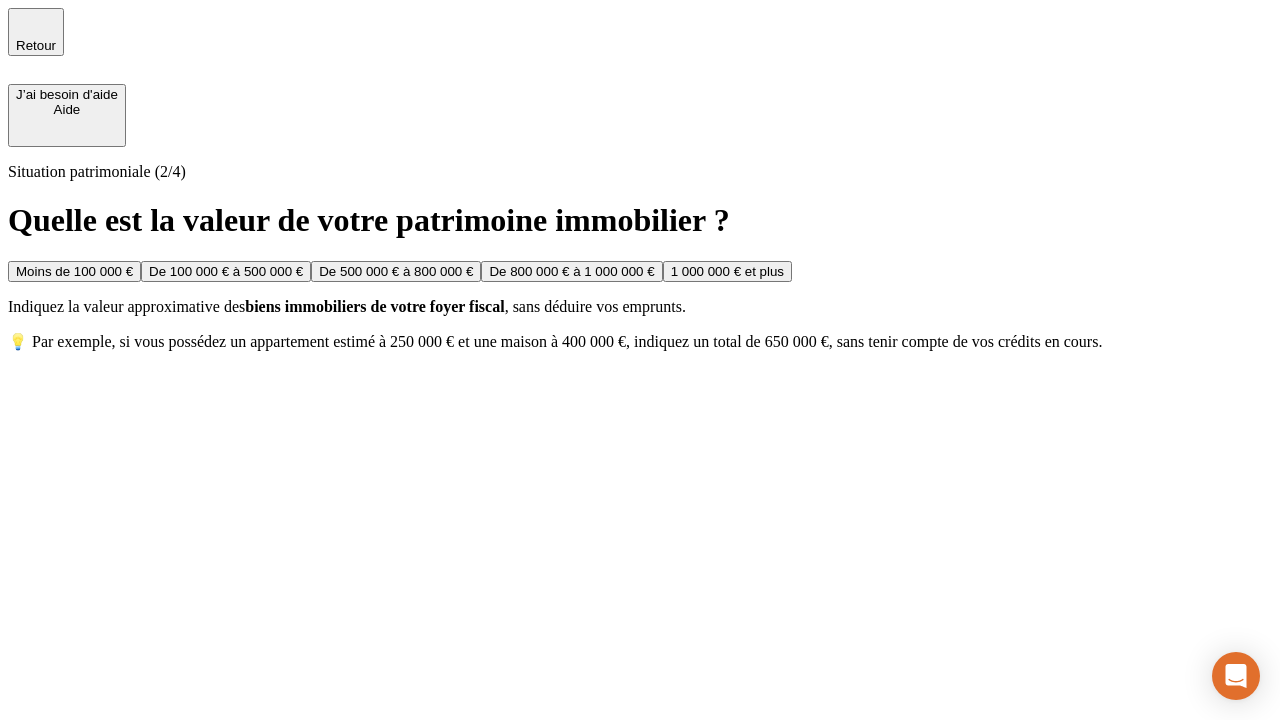 click on "Moins de 100 000 €" at bounding box center (74, 271) 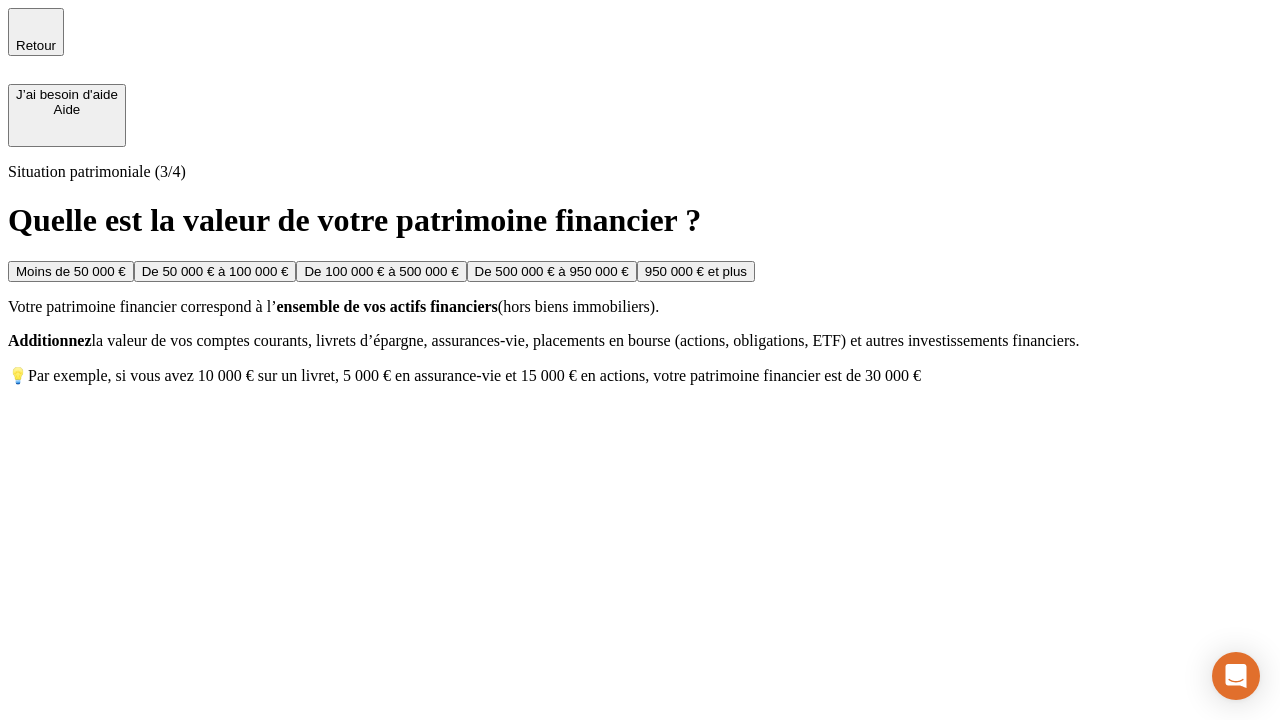 click on "Moins de 50 000 €" at bounding box center [71, 271] 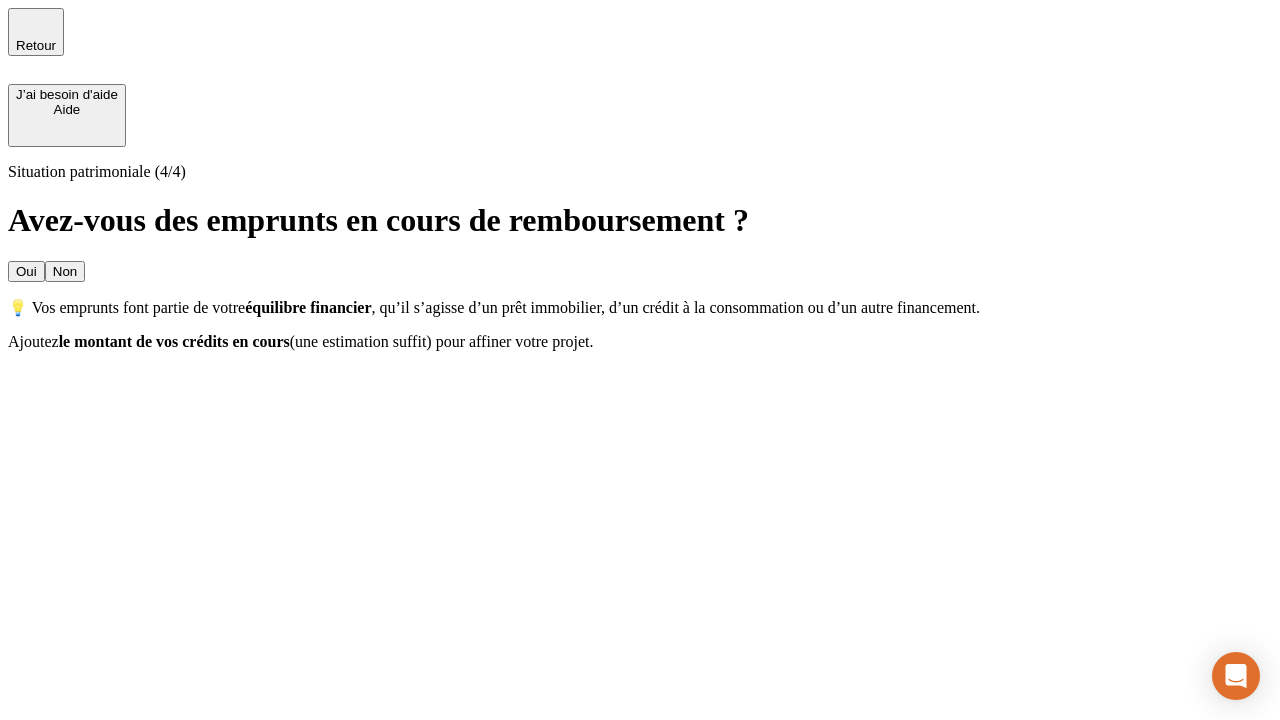 click on "Non" at bounding box center (65, 271) 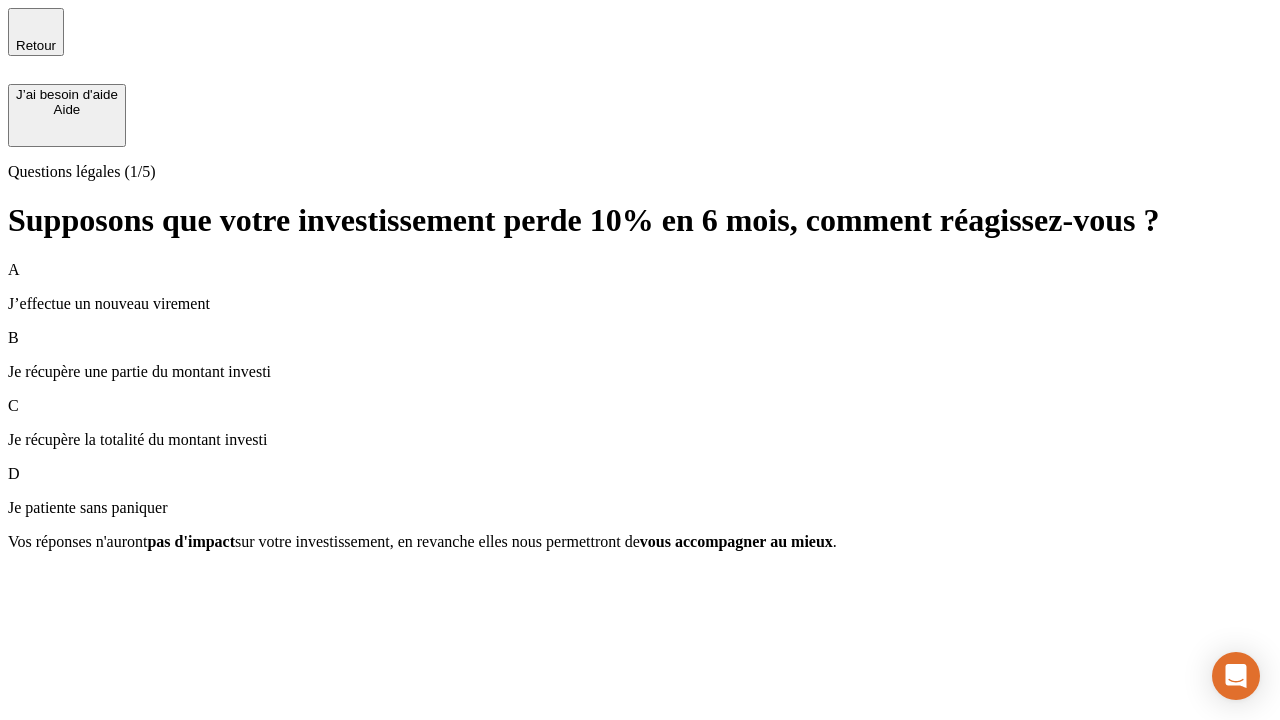 click on "A J’effectue un nouveau virement" at bounding box center [640, 287] 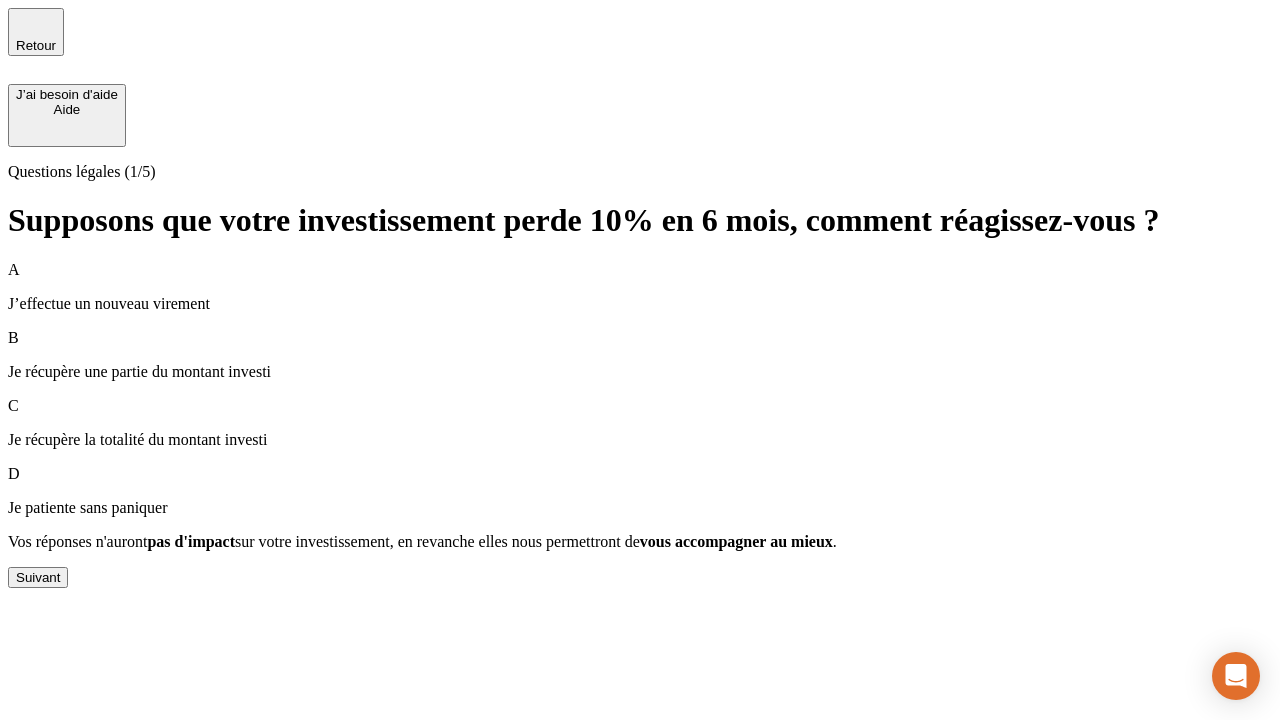 click on "Suivant" at bounding box center [38, 577] 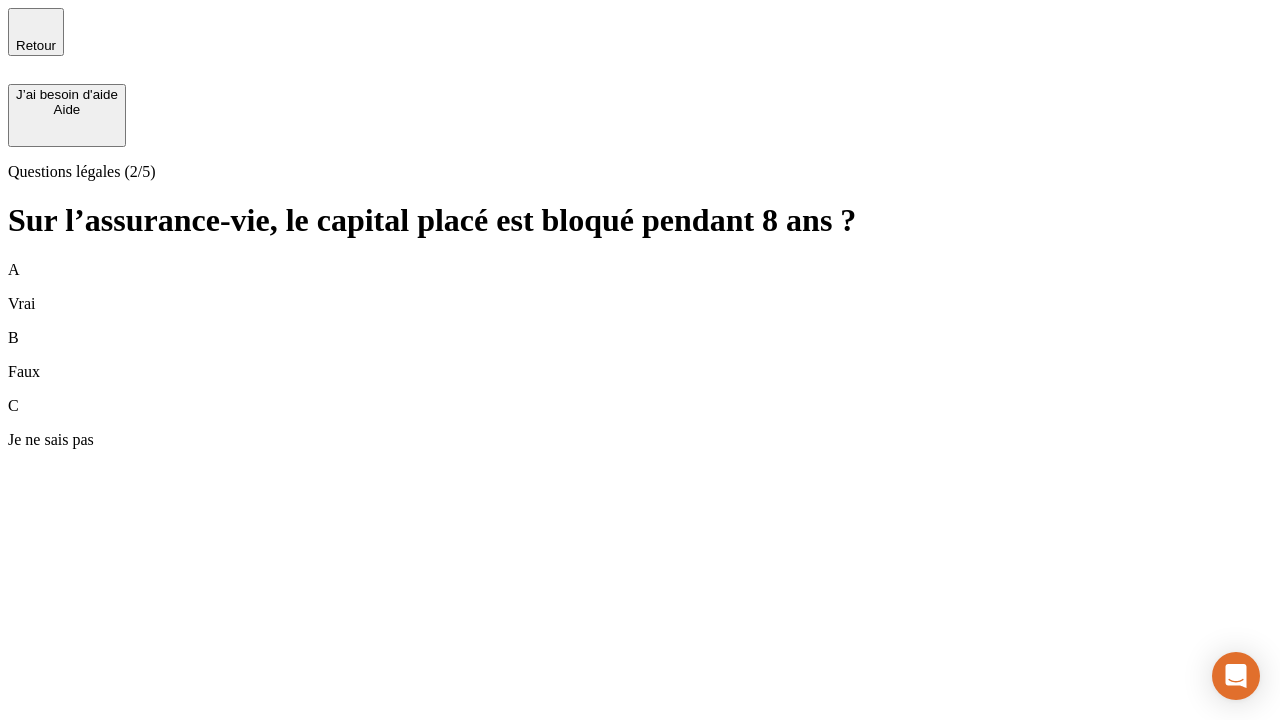 click on "B Faux" at bounding box center [640, 355] 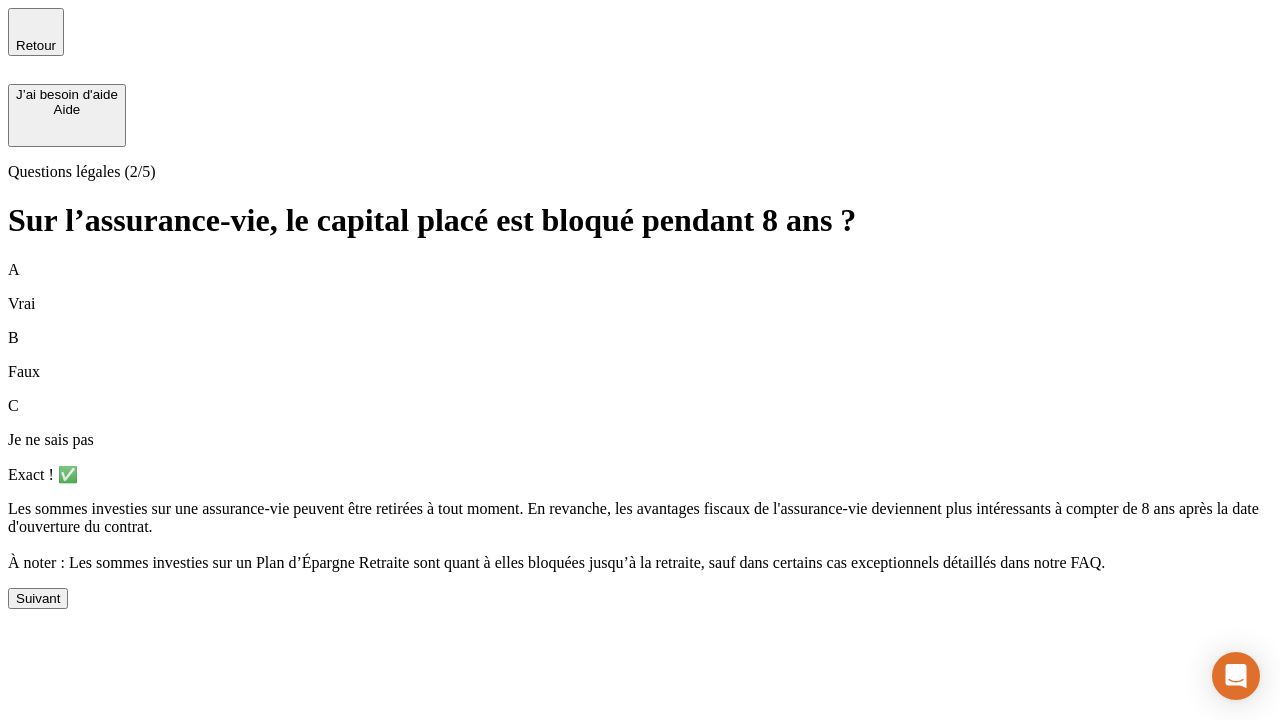 click on "Suivant" at bounding box center (38, 598) 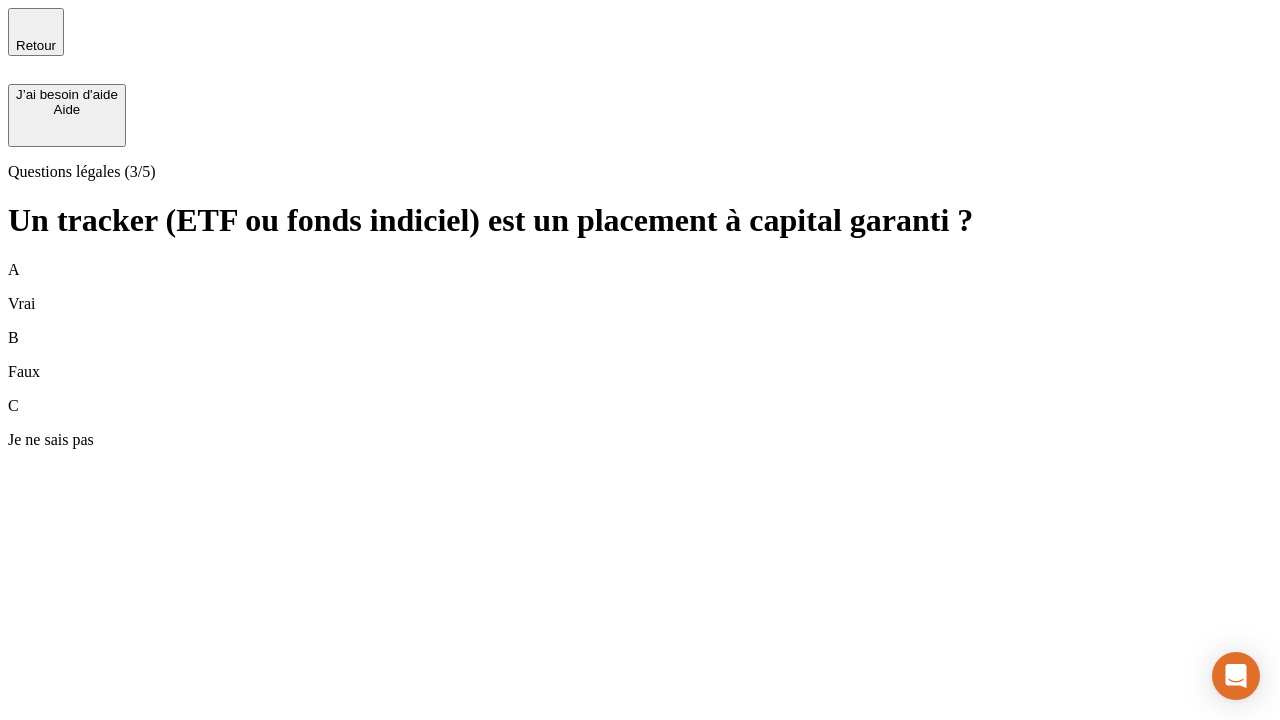 click on "B Faux" at bounding box center (640, 355) 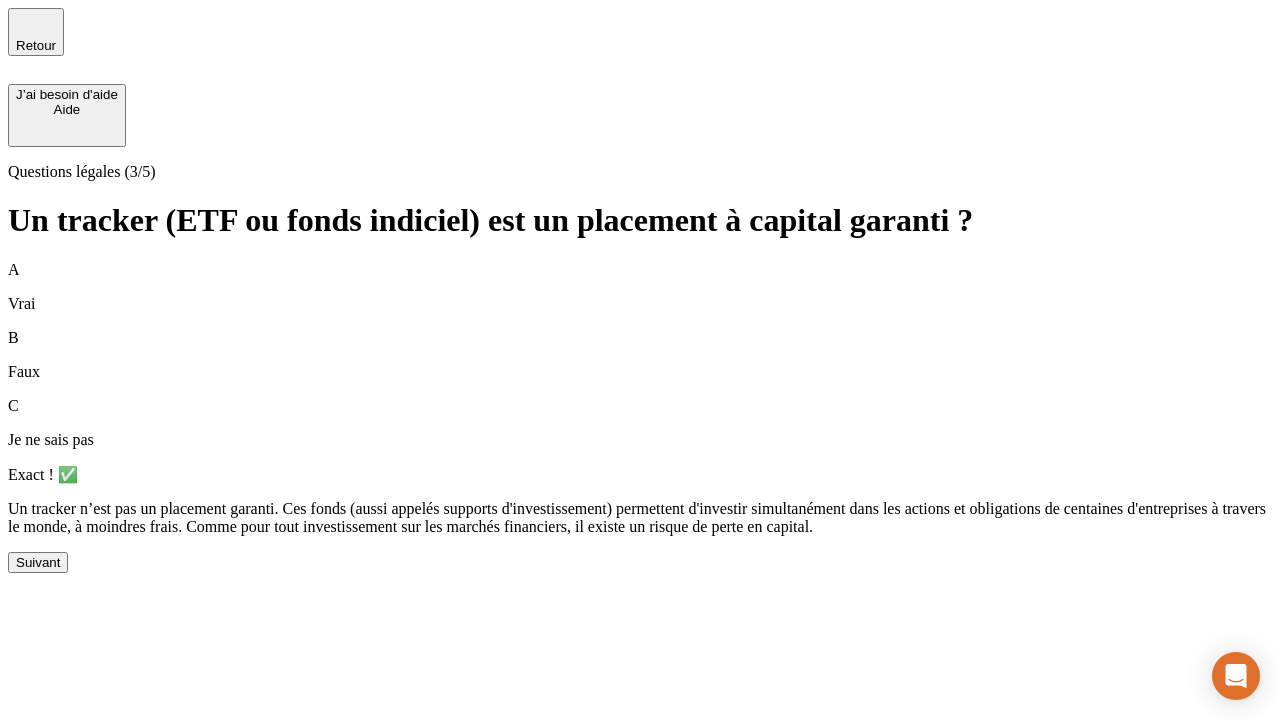click on "Suivant" at bounding box center [38, 562] 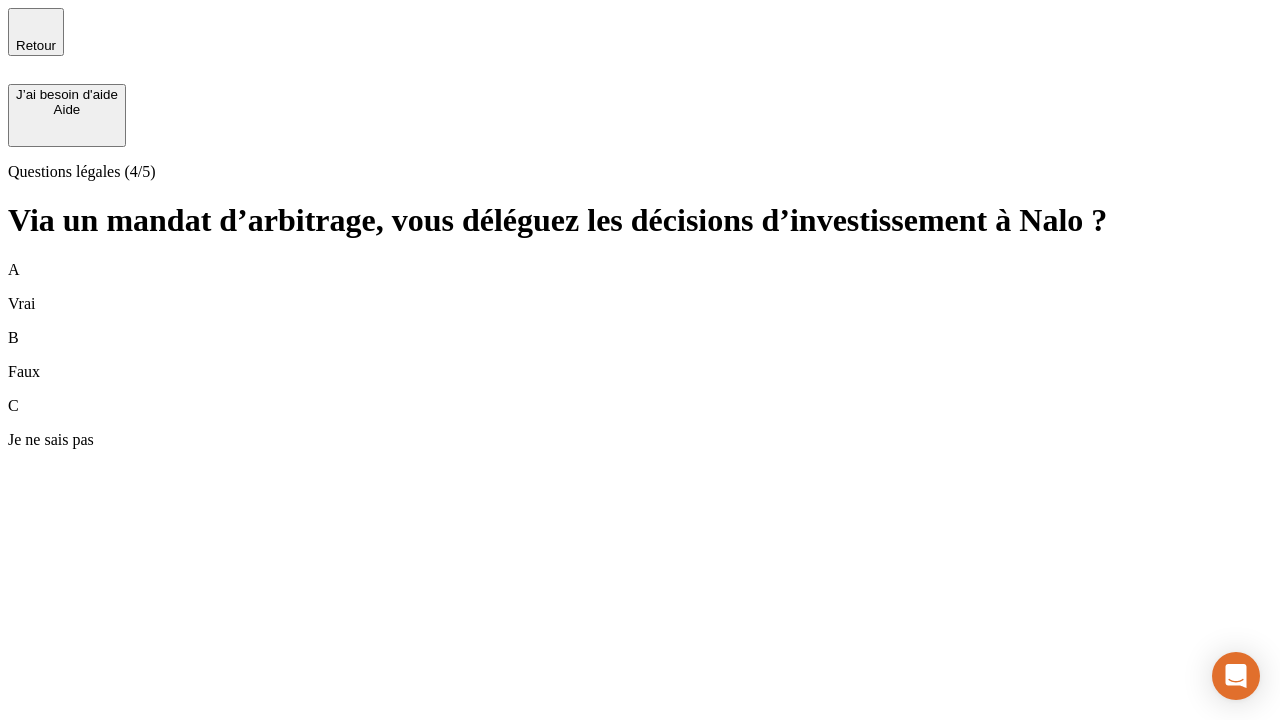 click on "A Vrai" at bounding box center [640, 287] 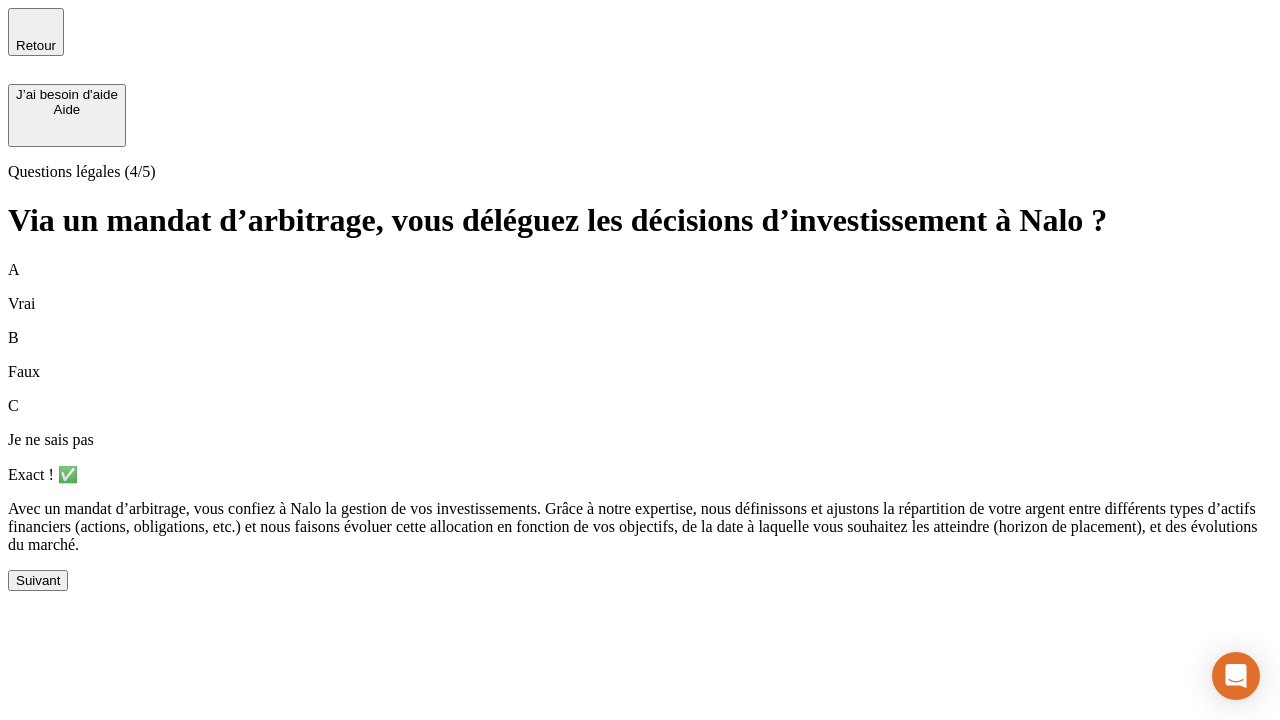 click on "Suivant" at bounding box center (38, 580) 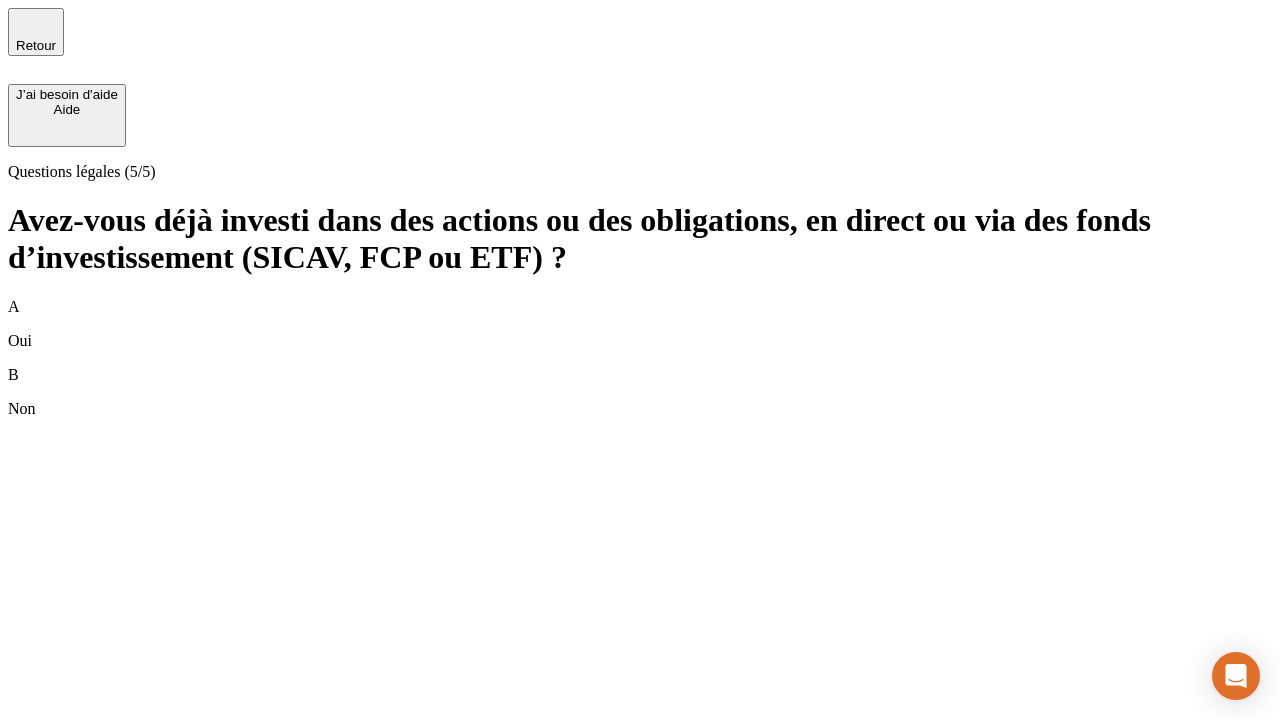 click on "B Non" at bounding box center [640, 392] 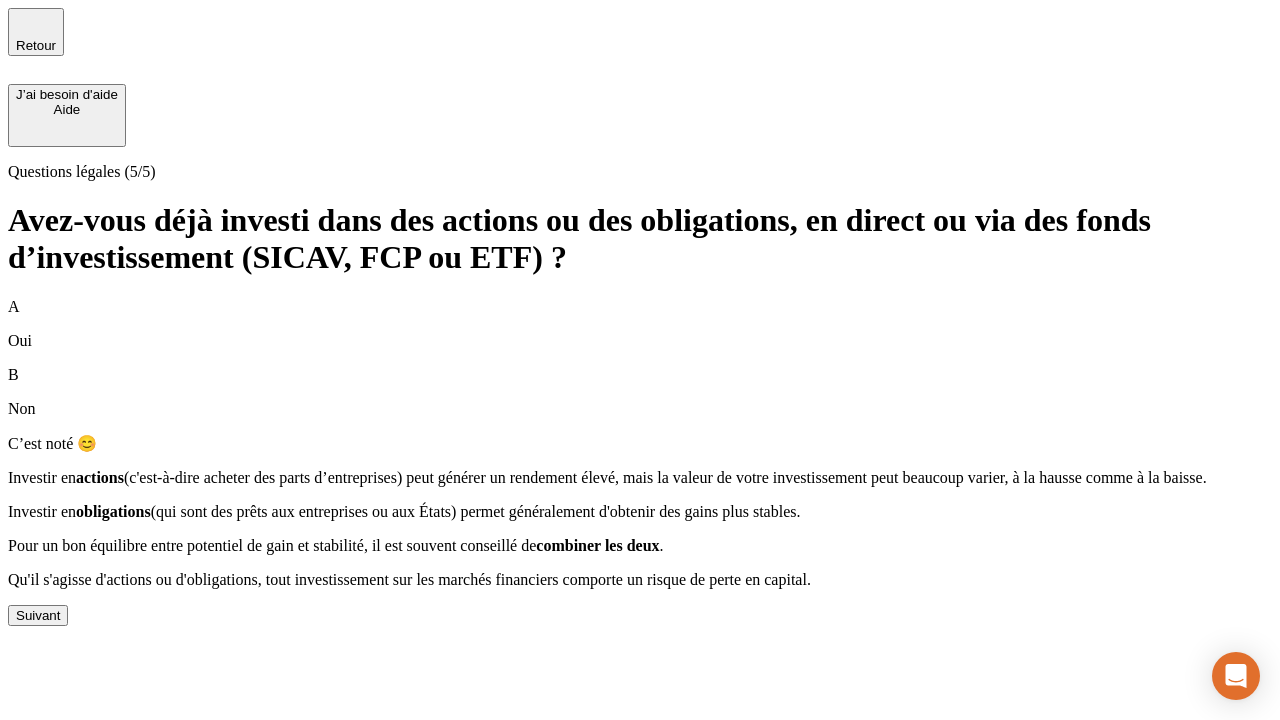click on "Suivant" at bounding box center [38, 615] 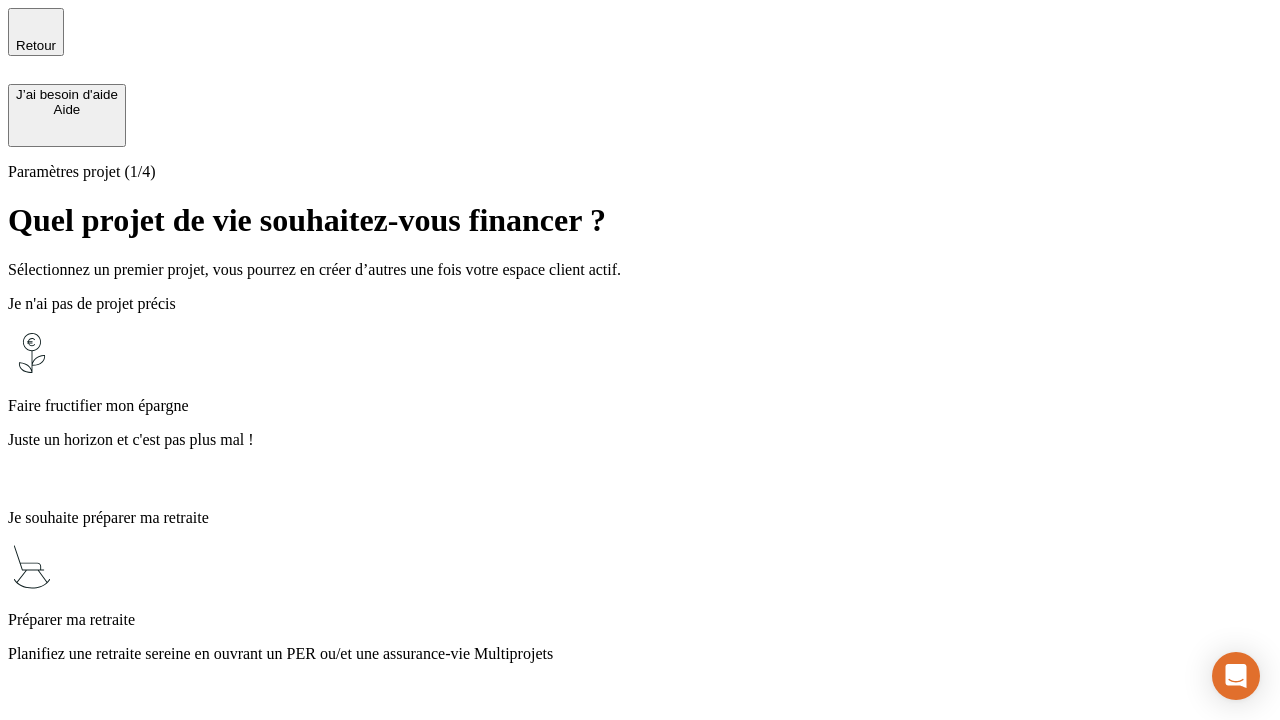 click on "Notre fonds en euros 100% garanti est la solution idéale pour vos projets à court terme dont l’horizon est inférieur à 3 ans." at bounding box center (640, 1788) 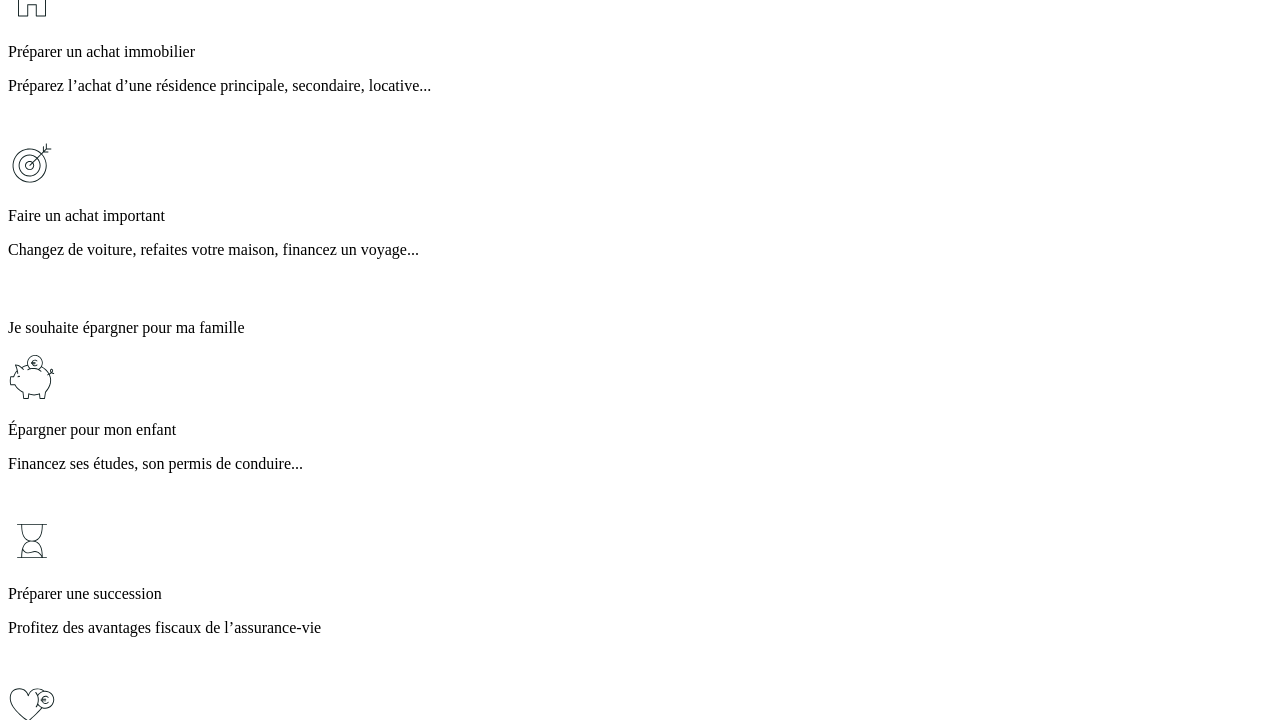 scroll, scrollTop: 0, scrollLeft: 0, axis: both 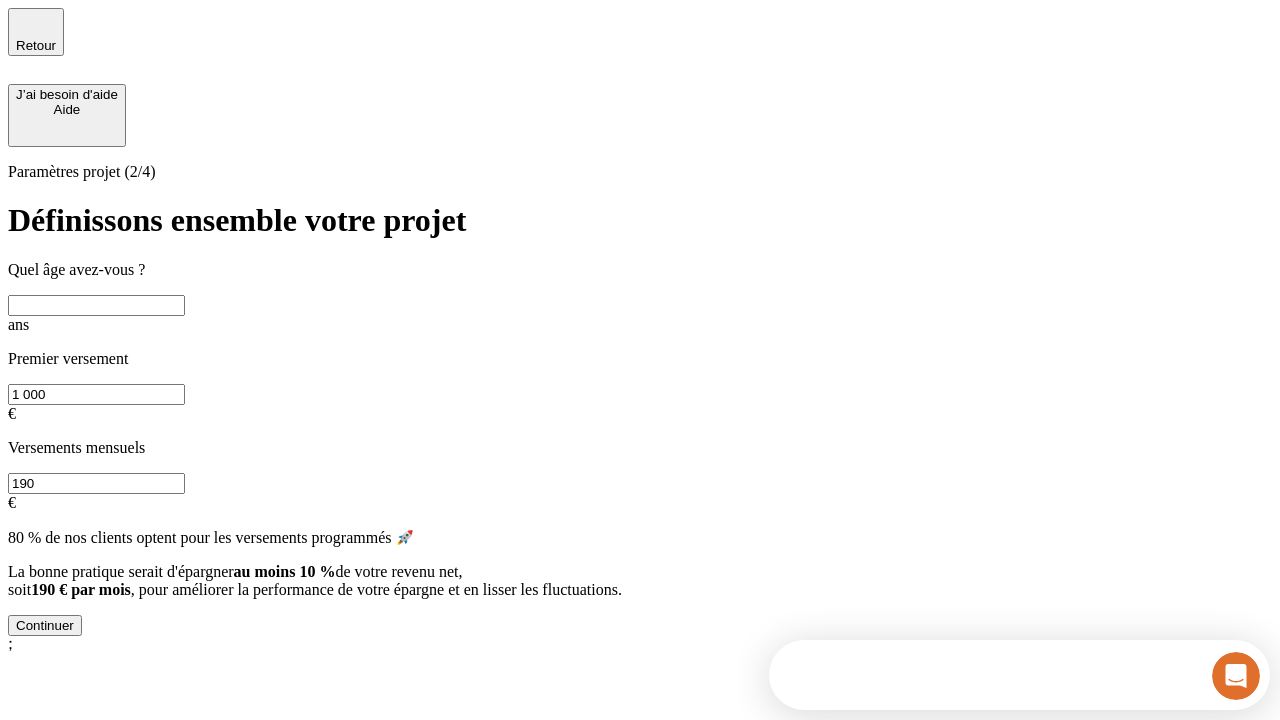 click at bounding box center (96, 305) 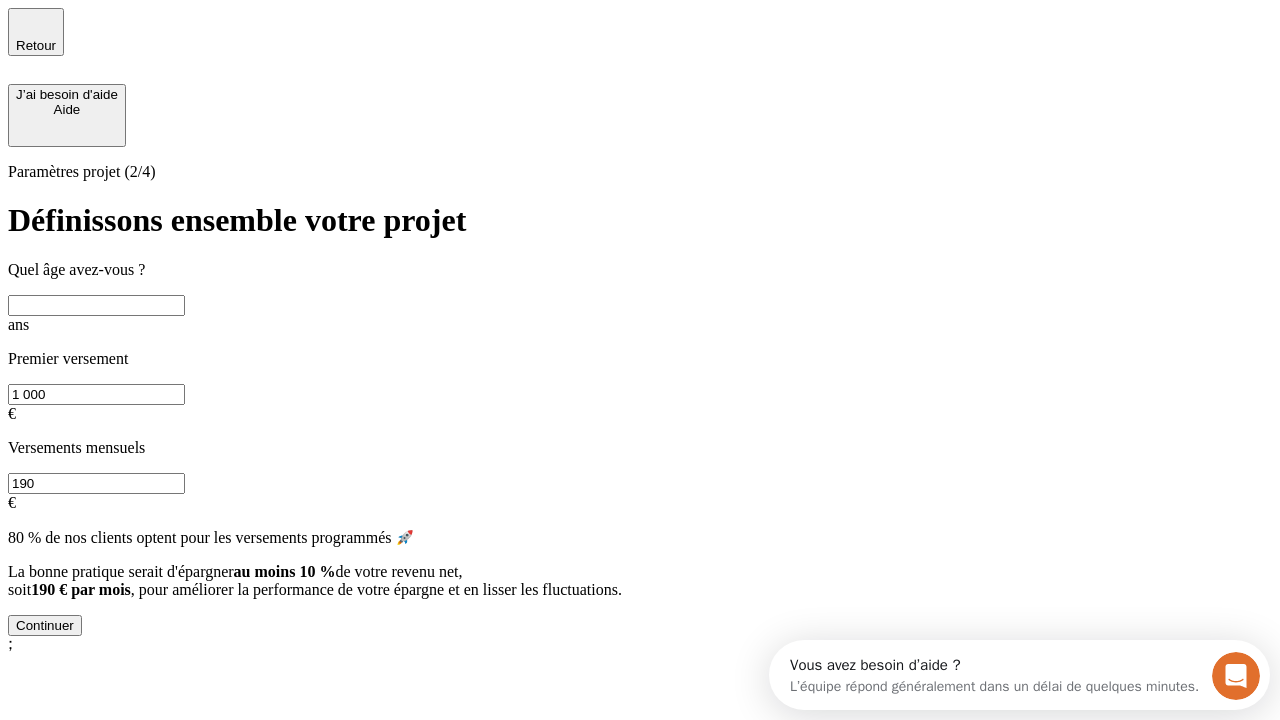 scroll, scrollTop: 0, scrollLeft: 0, axis: both 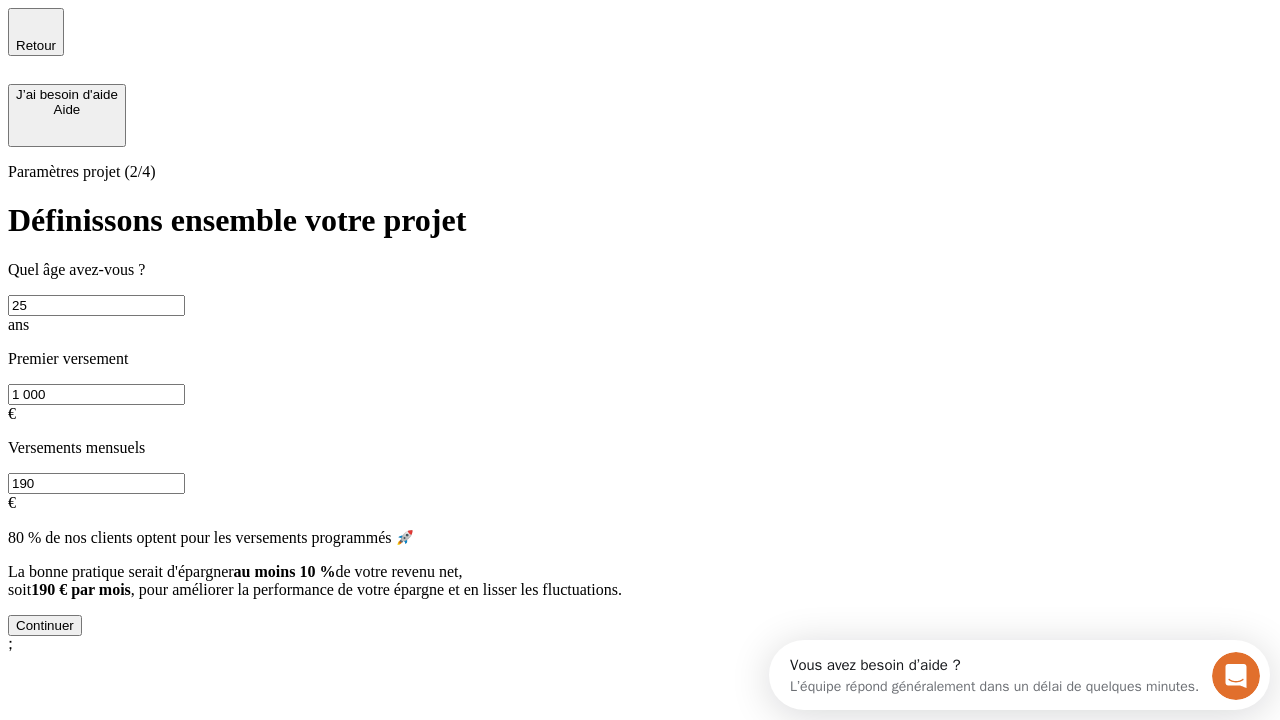 type on "25" 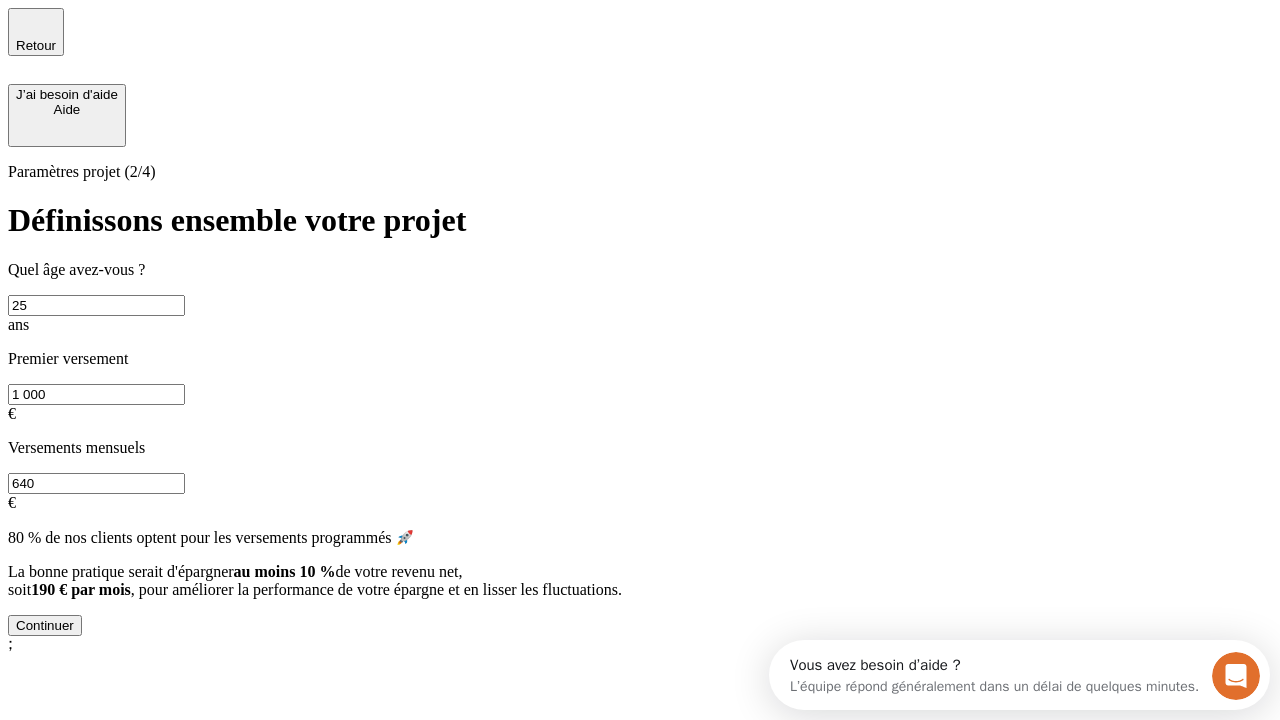 type on "640" 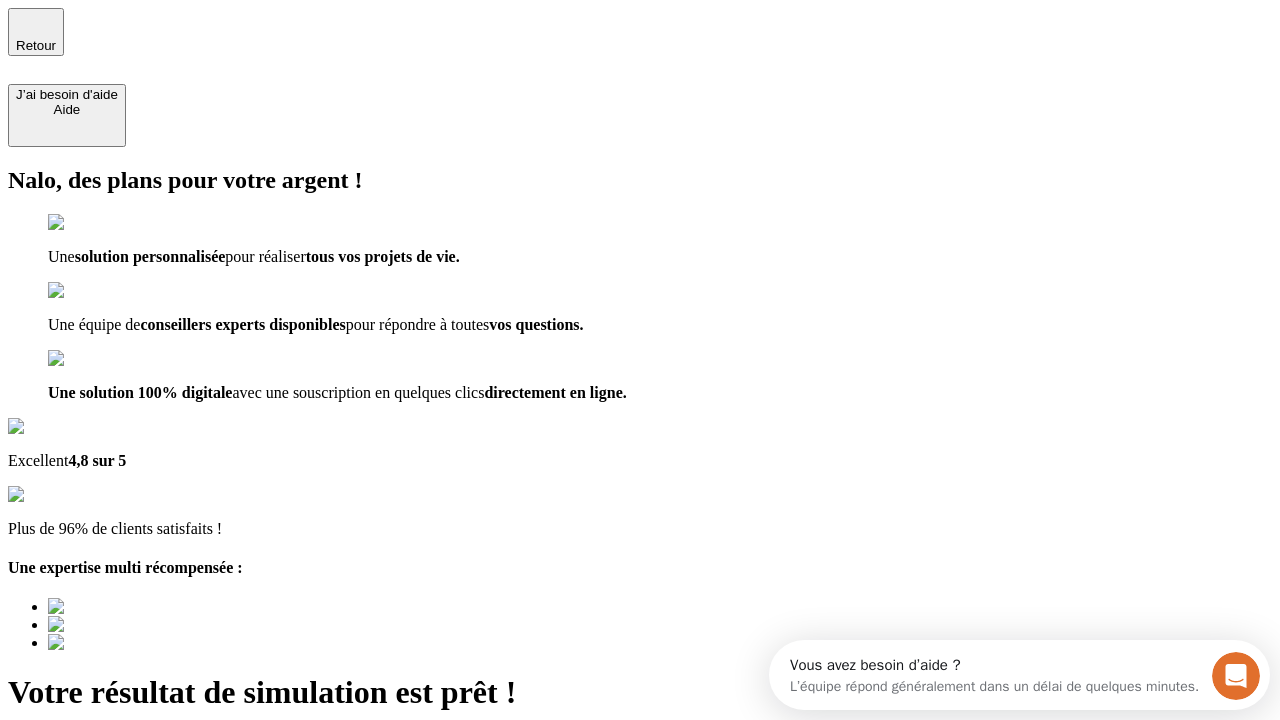 click on "Découvrir ma simulation" at bounding box center (87, 797) 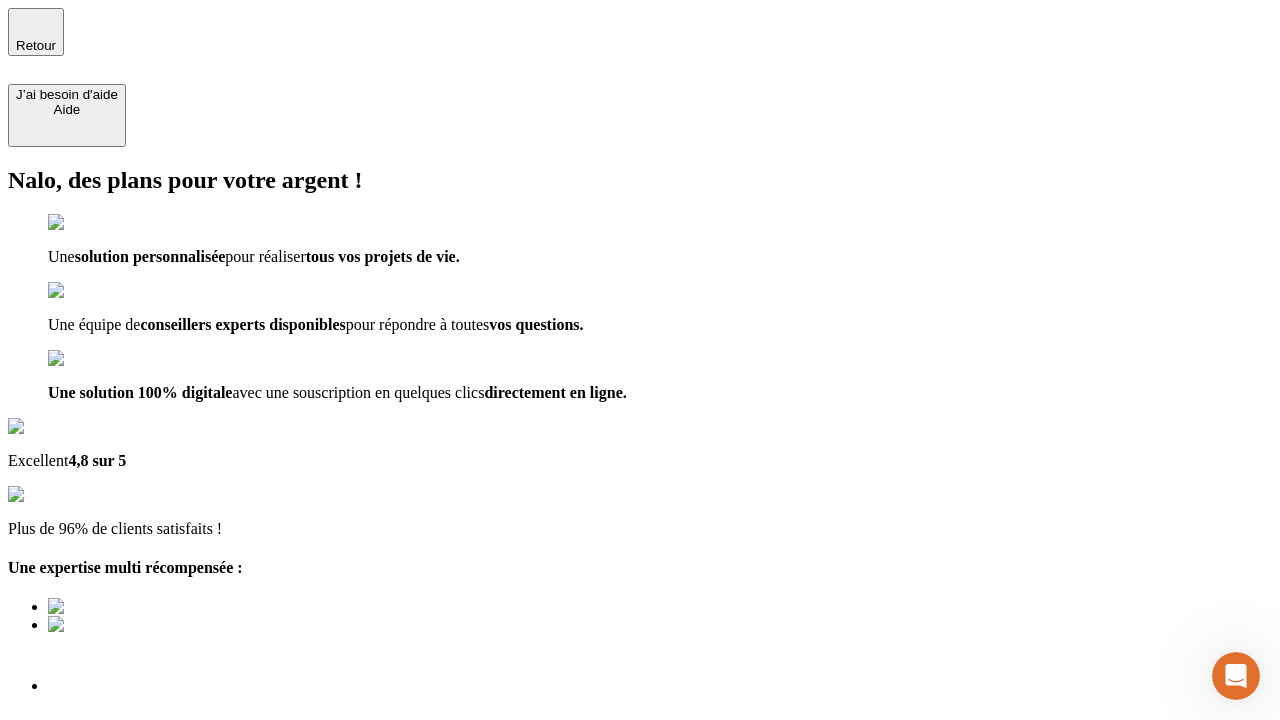 type on "testplaywright-[FIRST]-[LAST]-[EMAIL]@nalo.fr" 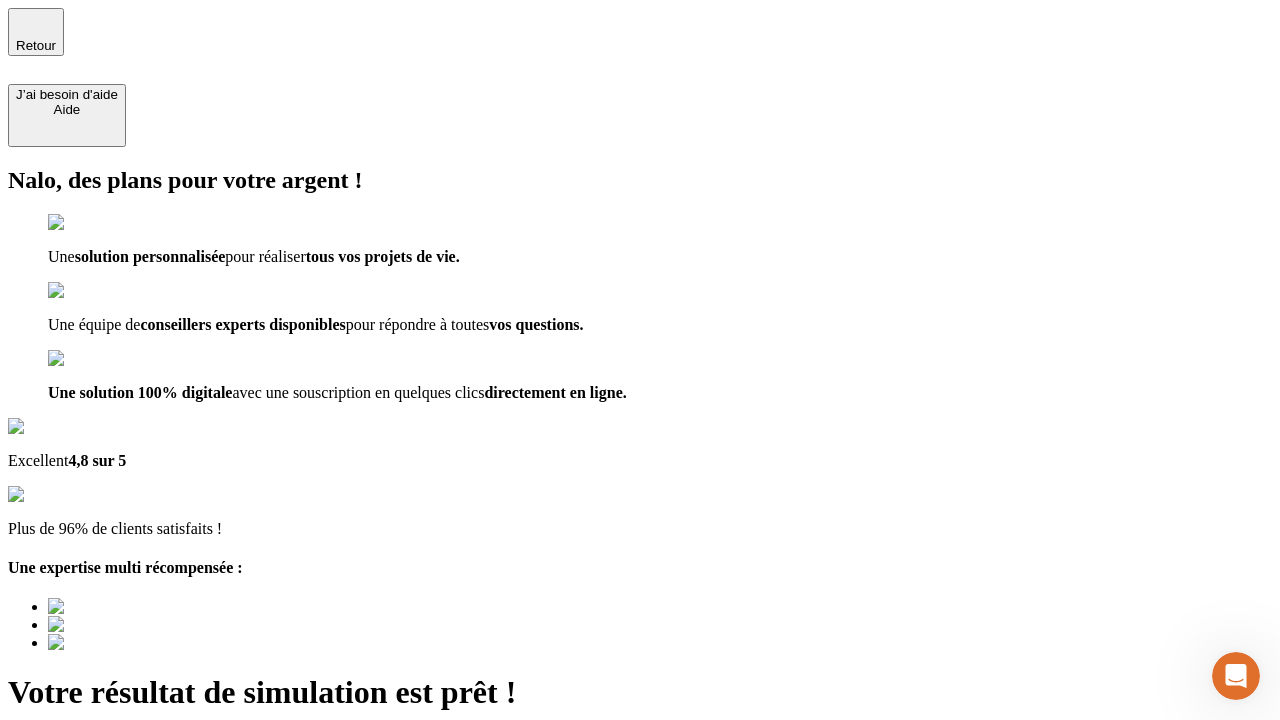 click on "Découvrir ma simulation" at bounding box center [87, 881] 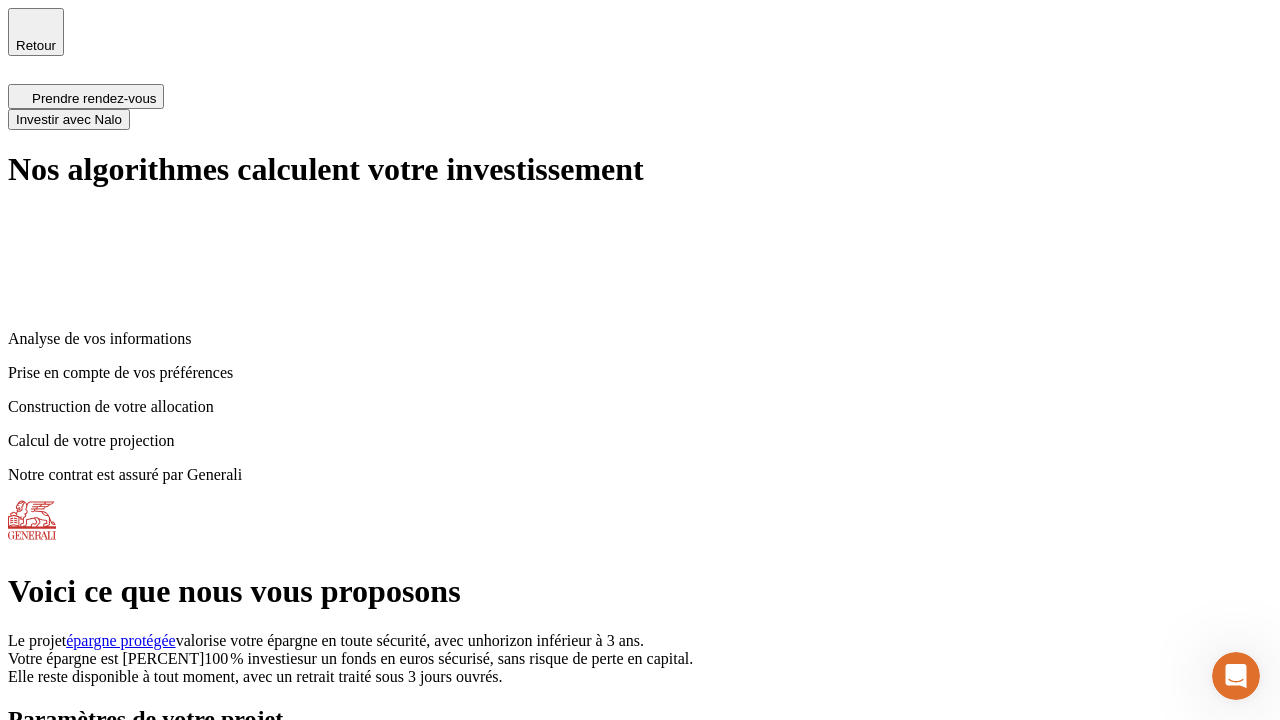 scroll, scrollTop: 8, scrollLeft: 0, axis: vertical 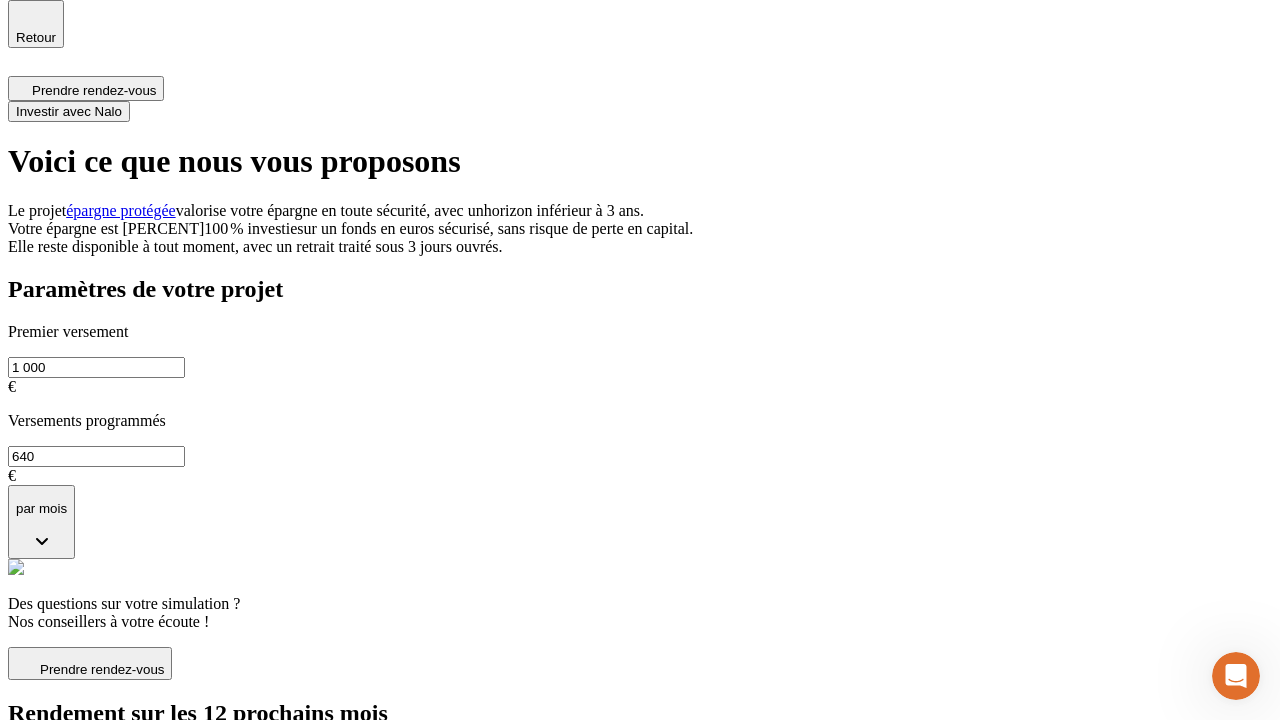 click on "Investir avec Nalo" at bounding box center (69, 111) 